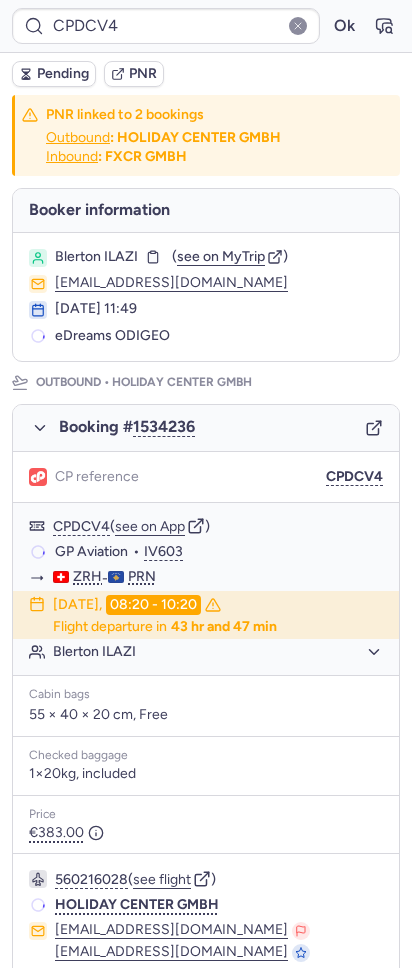 scroll, scrollTop: 0, scrollLeft: 0, axis: both 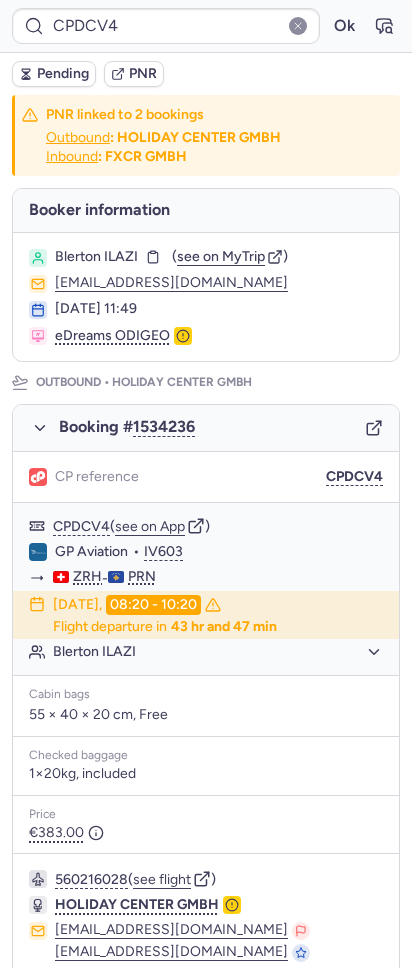 type on "0CDU59" 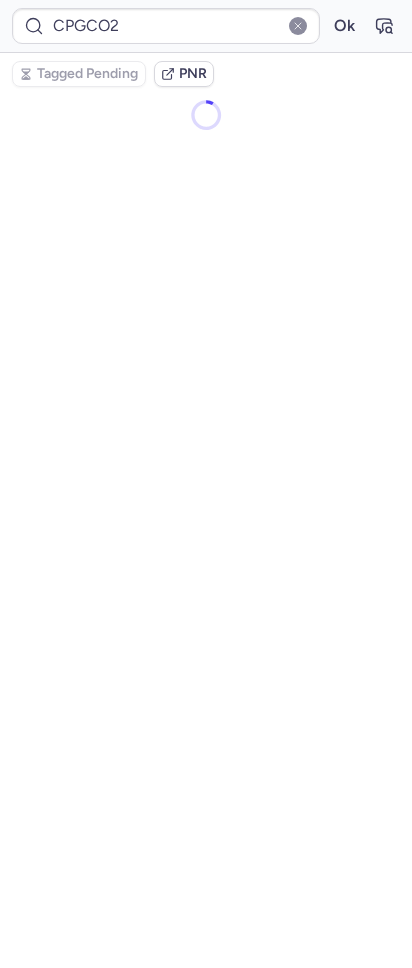 type on "0CDU59" 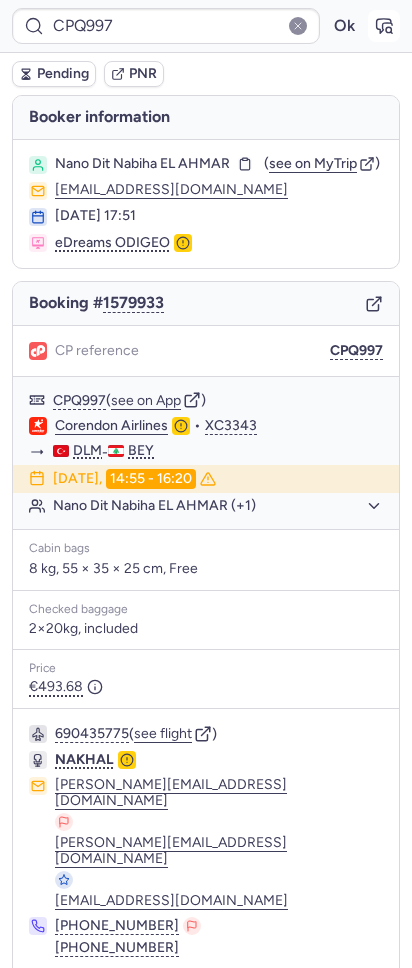 click at bounding box center [384, 26] 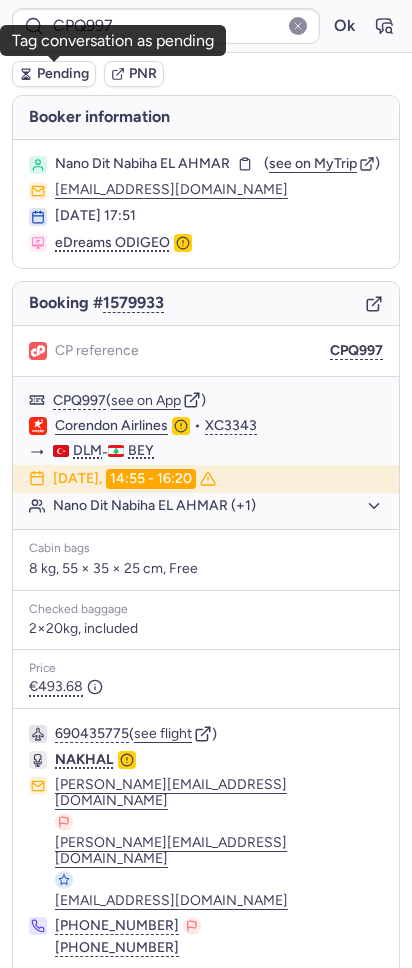 click on "Pending" at bounding box center (63, 74) 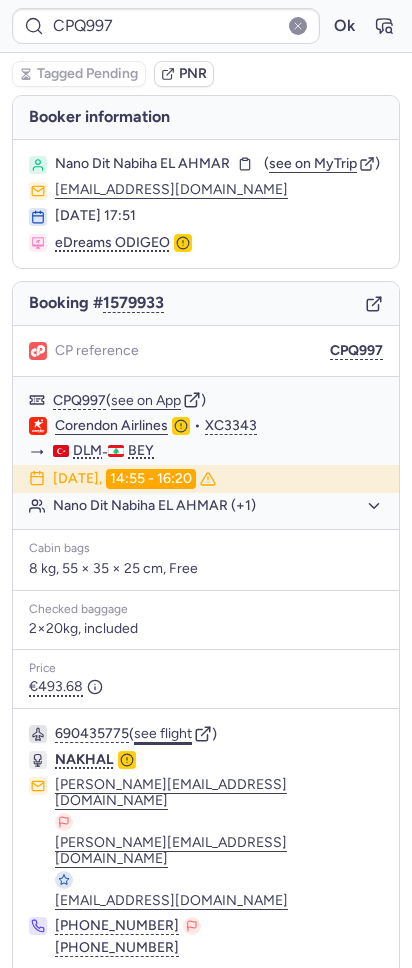 click on "see flight" 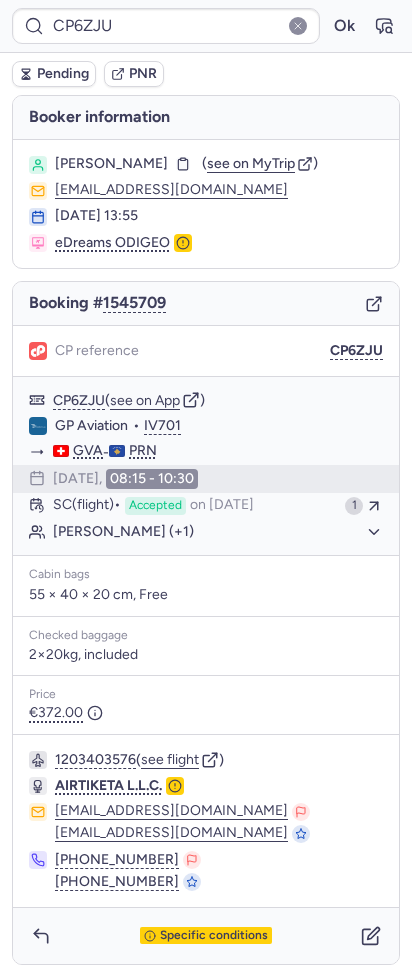 type on "CPQ997" 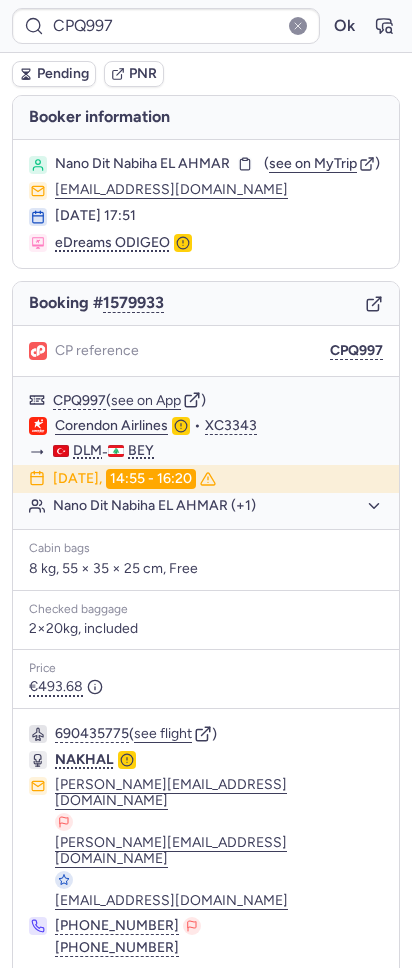 scroll, scrollTop: 17, scrollLeft: 0, axis: vertical 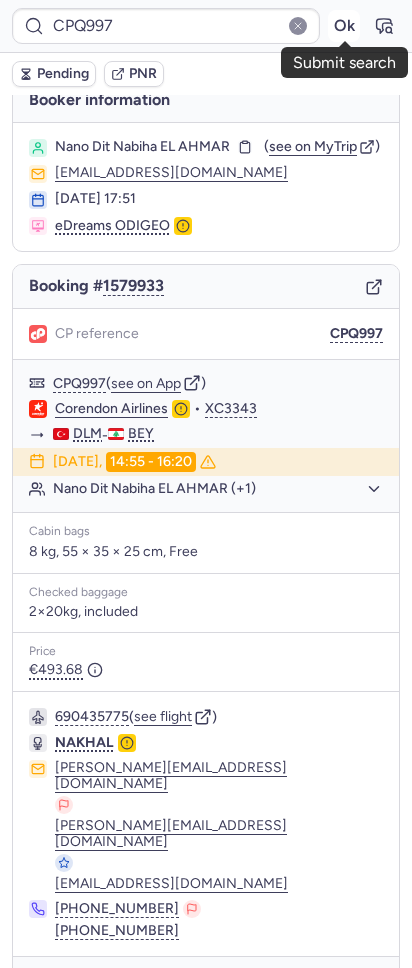 click on "Ok" at bounding box center [344, 26] 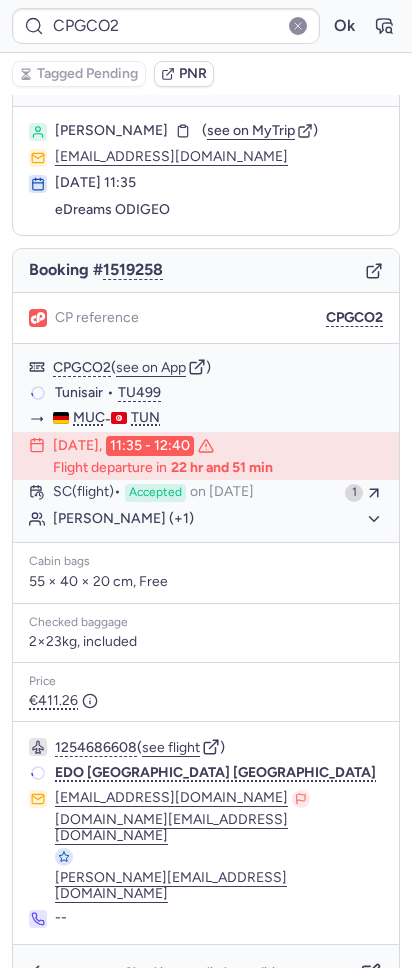 scroll, scrollTop: 27, scrollLeft: 0, axis: vertical 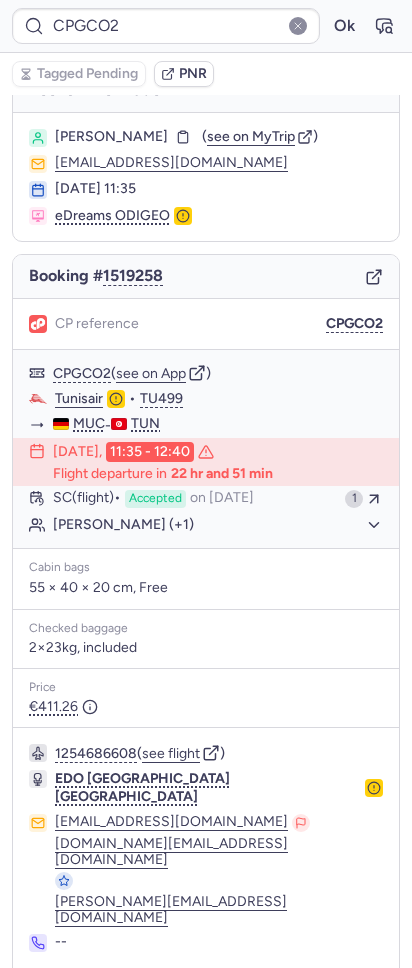 type on "CPWPQX" 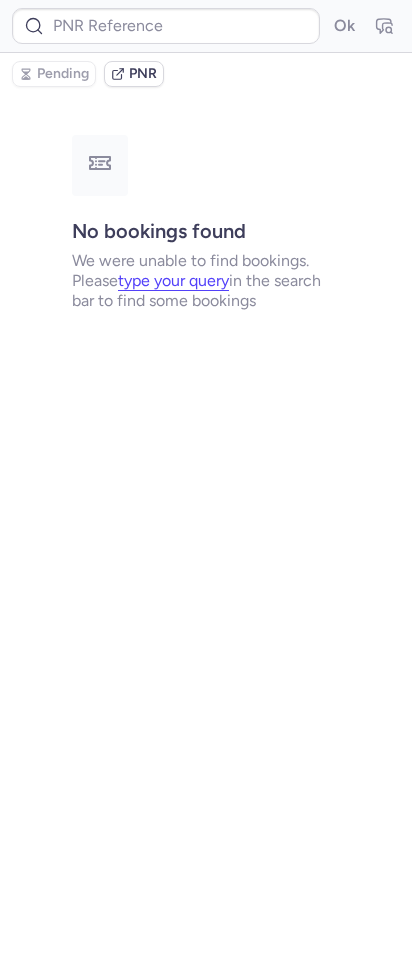 scroll, scrollTop: 0, scrollLeft: 0, axis: both 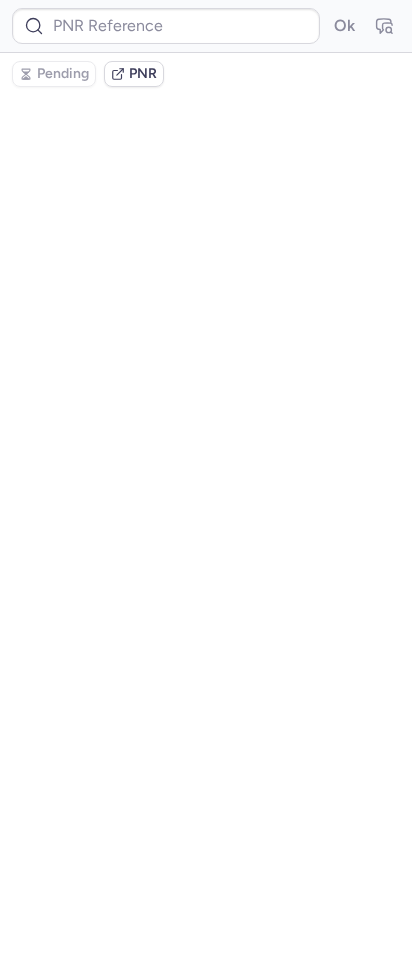 type on "CPTV4F" 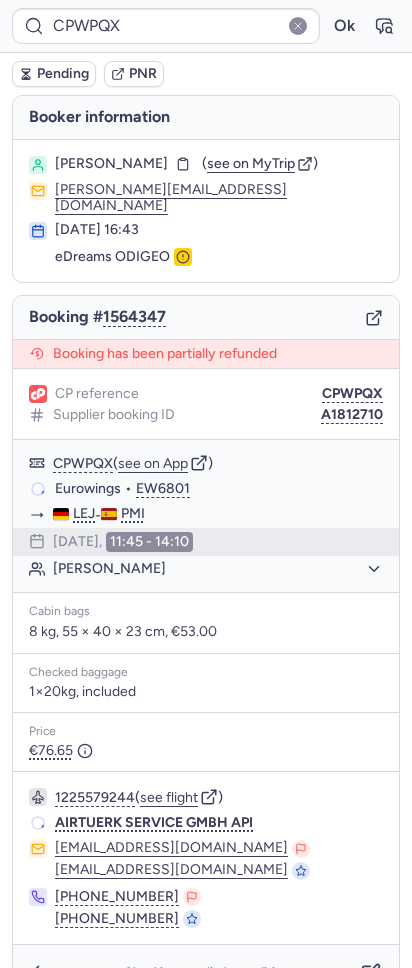 type on "CP23K6" 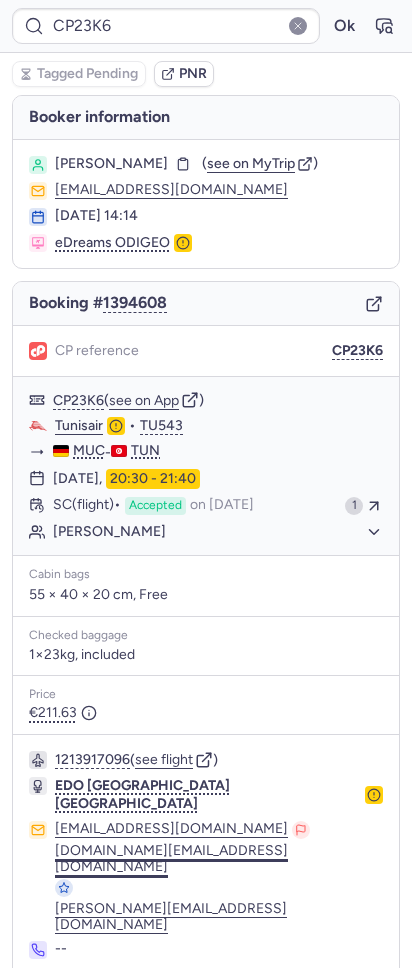 scroll, scrollTop: 7, scrollLeft: 0, axis: vertical 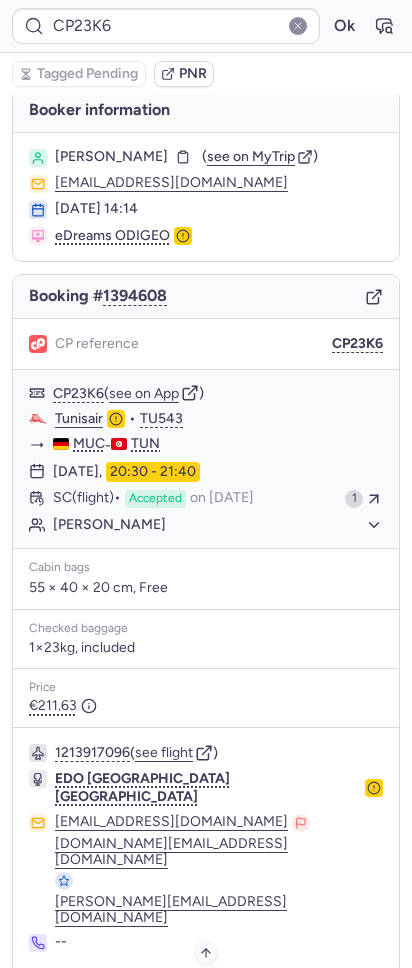 click on "Specific conditions" at bounding box center [214, 997] 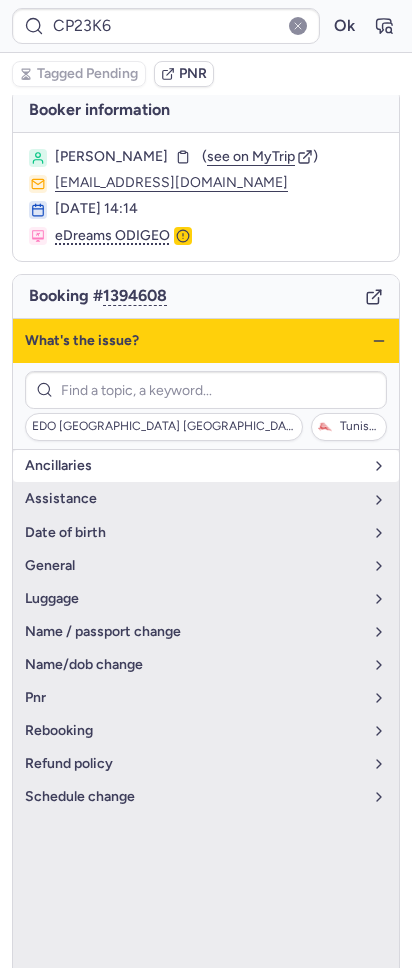 drag, startPoint x: 111, startPoint y: 467, endPoint x: 114, endPoint y: 443, distance: 24.186773 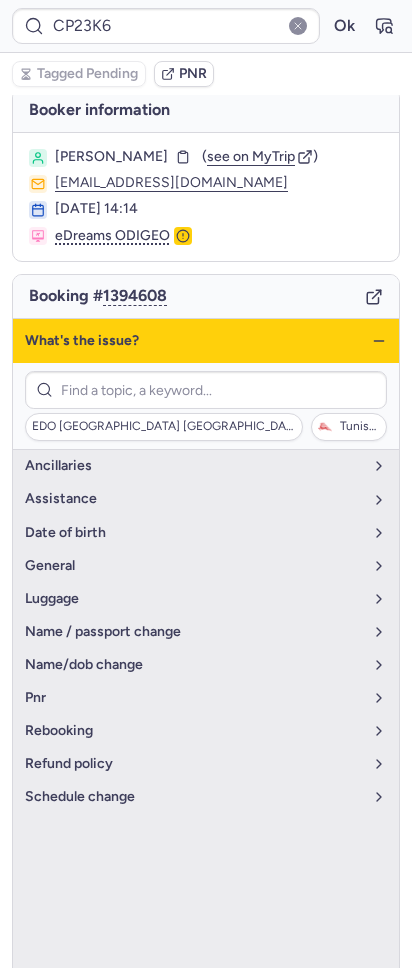 click on "EDO [GEOGRAPHIC_DATA] [GEOGRAPHIC_DATA]  Tunisair" at bounding box center [206, 406] 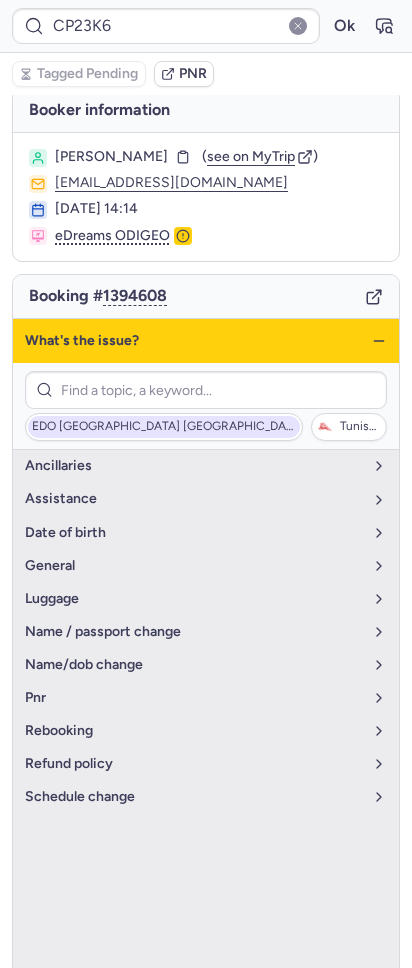 click on "EDO [GEOGRAPHIC_DATA] [GEOGRAPHIC_DATA]" at bounding box center (164, 427) 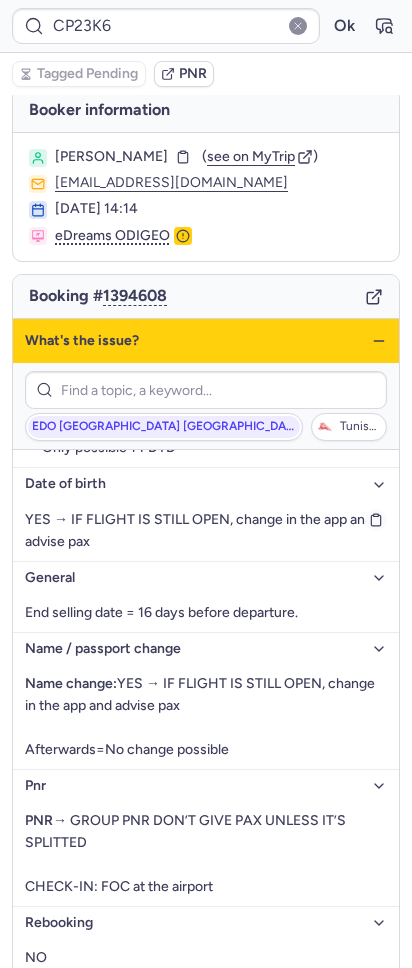 scroll, scrollTop: 0, scrollLeft: 0, axis: both 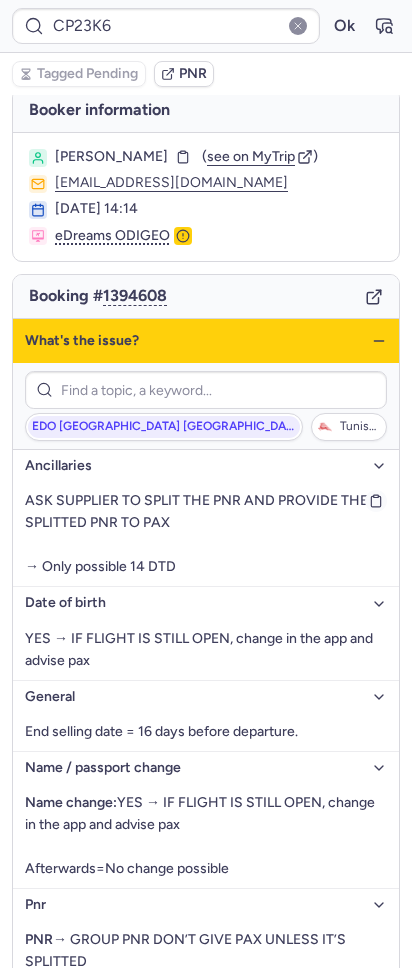 click on "ASK SUPPLIER TO SPLIT THE PNR AND PROVIDE THE SPLITTED PNR TO PAX
→ Only possible 14 DTD" at bounding box center (196, 533) 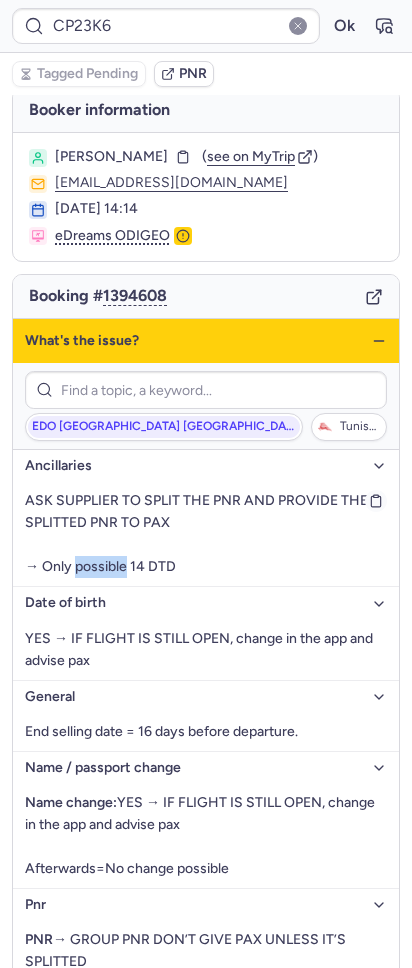 click on "ASK SUPPLIER TO SPLIT THE PNR AND PROVIDE THE SPLITTED PNR TO PAX
→ Only possible 14 DTD" at bounding box center [196, 533] 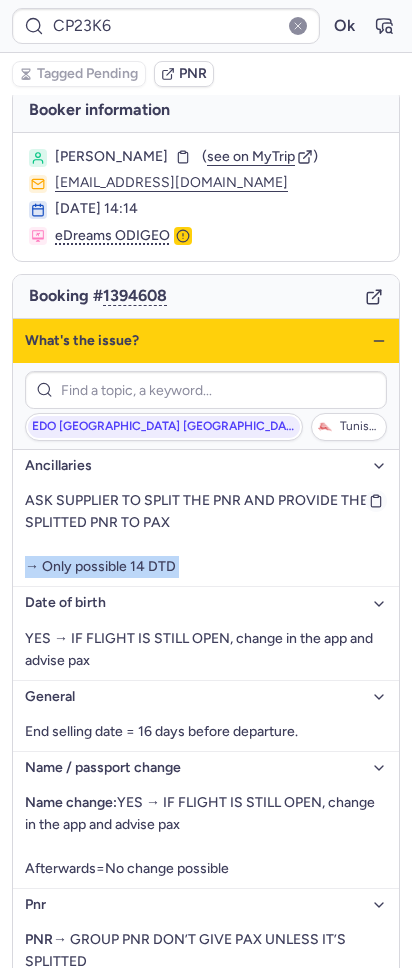 click on "ASK SUPPLIER TO SPLIT THE PNR AND PROVIDE THE SPLITTED PNR TO PAX
→ Only possible 14 DTD" at bounding box center (196, 533) 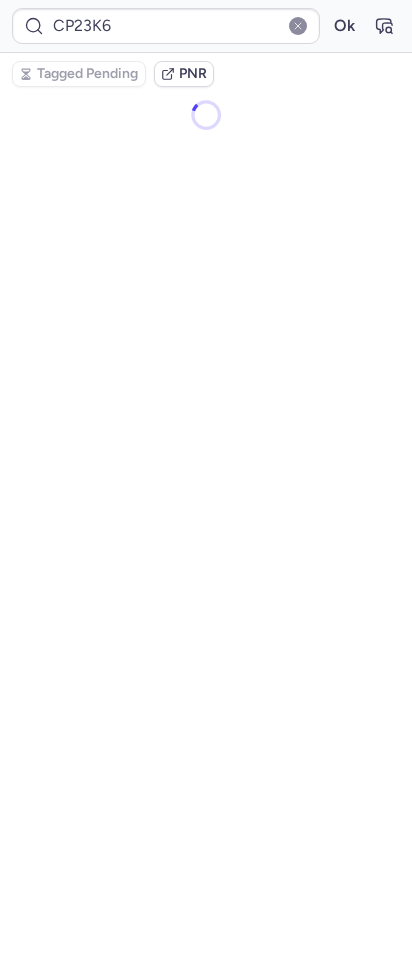 scroll, scrollTop: 0, scrollLeft: 0, axis: both 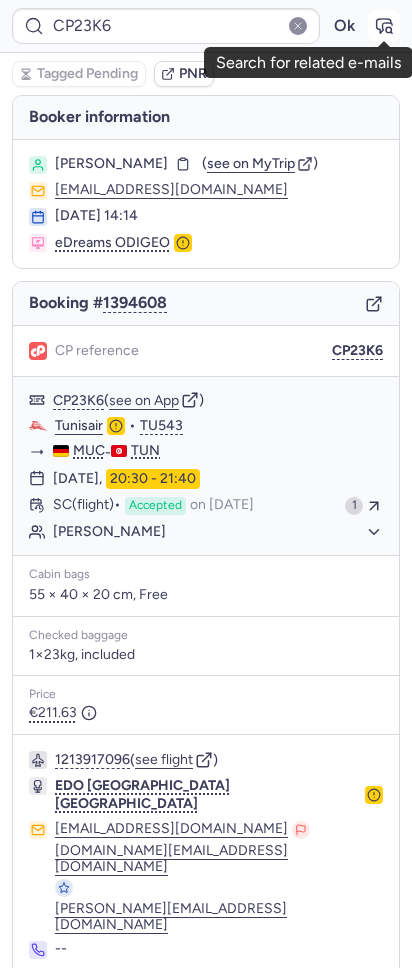 click 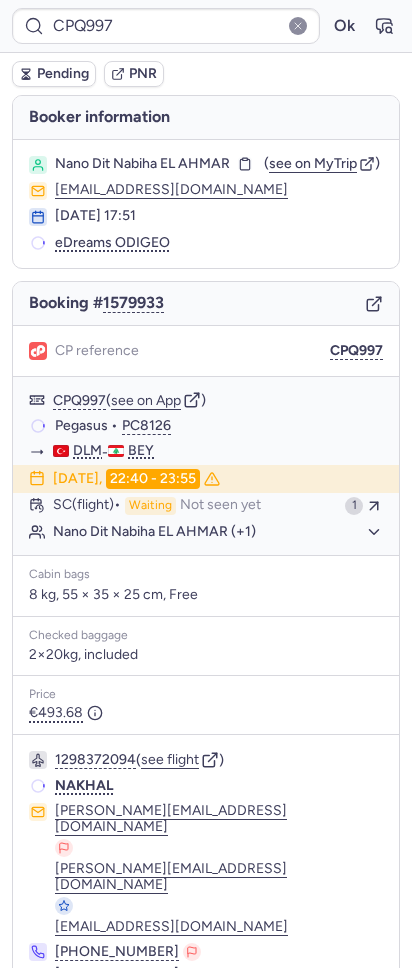 type on "CPWPQX" 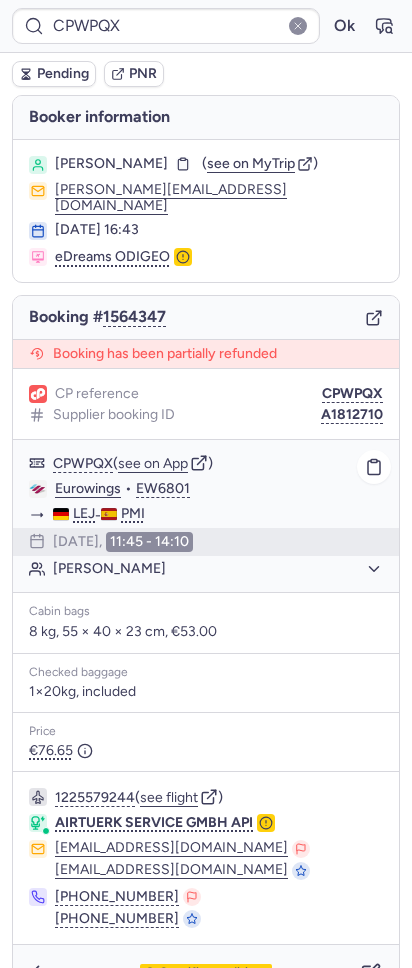 click on "CPWPQX  ( see on App )" 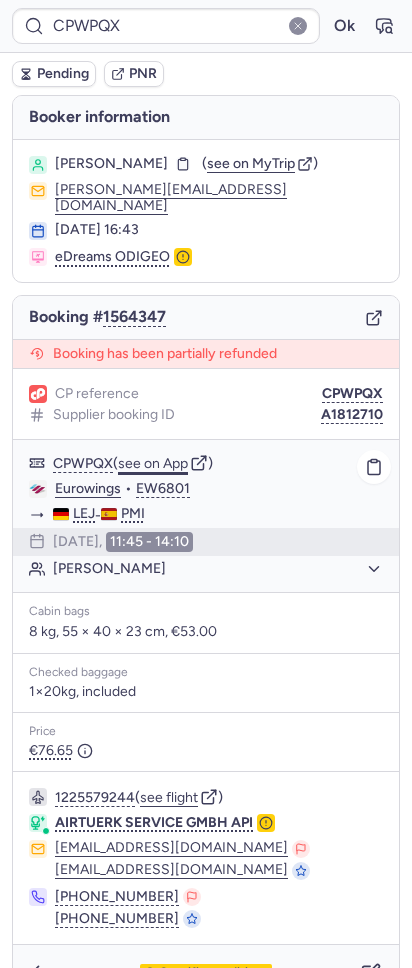 click on "see on App" 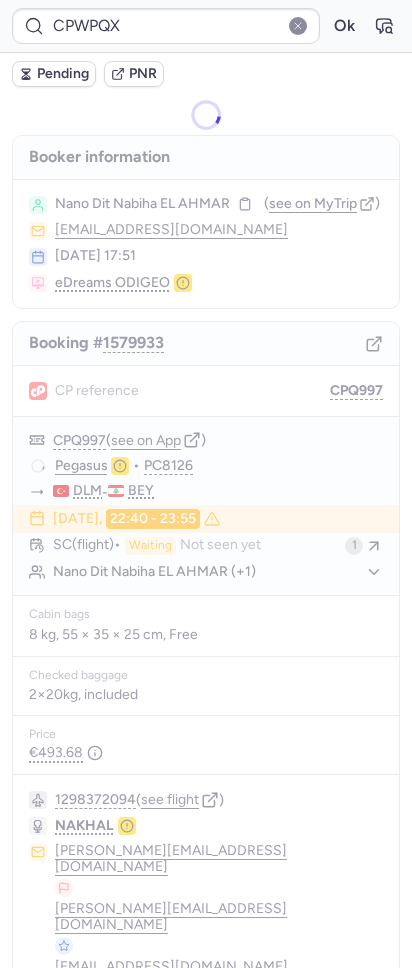 type on "CP6ZJU" 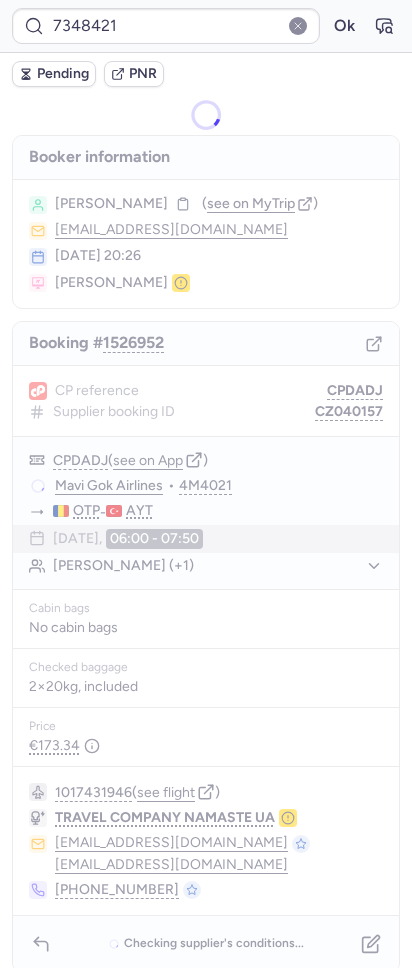 type on "CPCUMU" 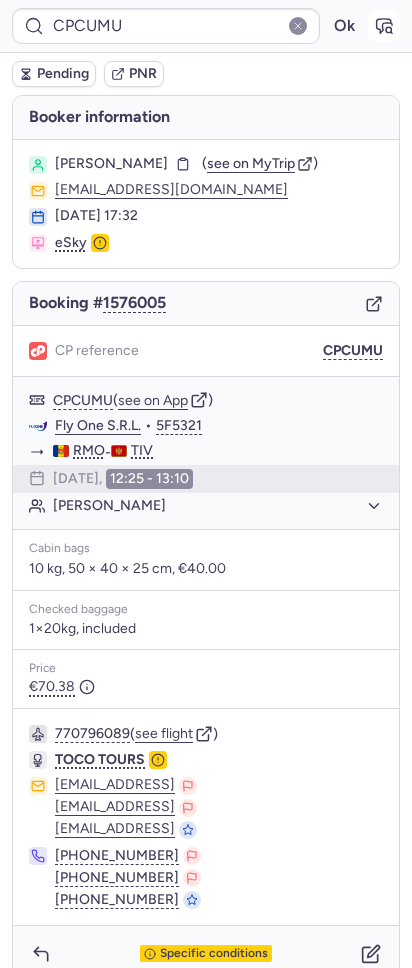 click 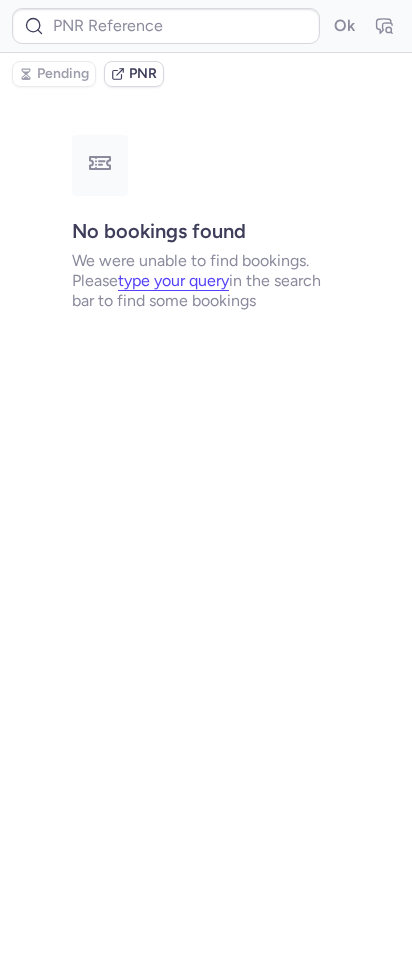 type on "CPCUMU" 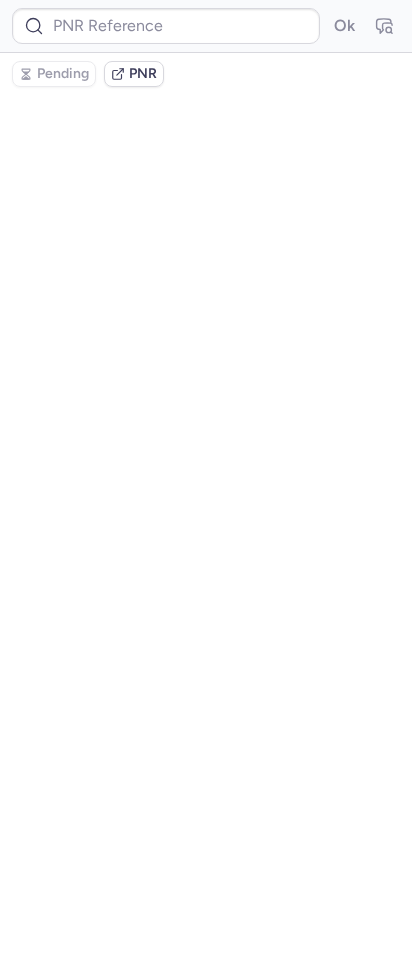 type on "CPLSF7" 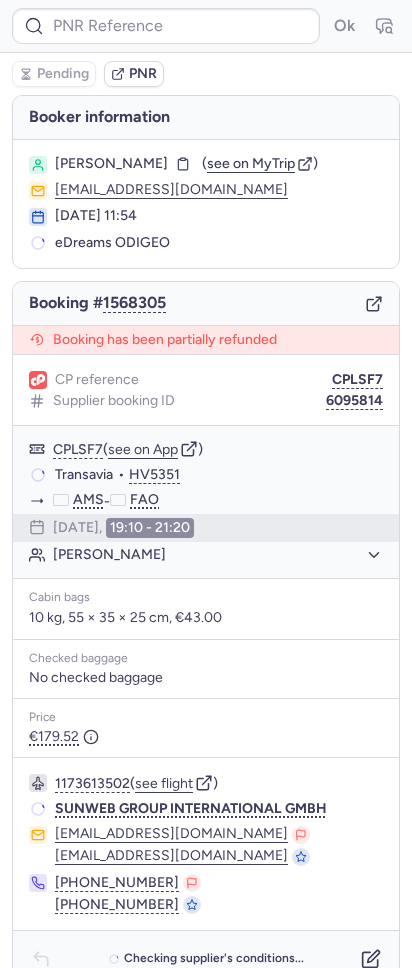type on "CPYI8I" 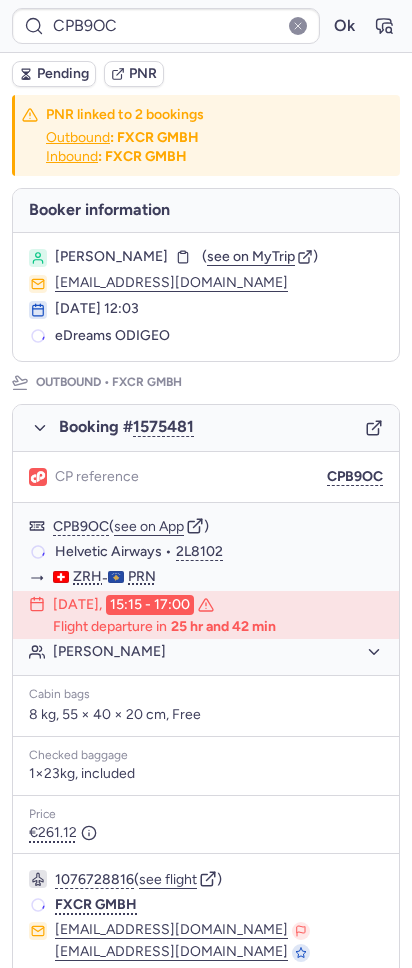 type on "CPHTEE" 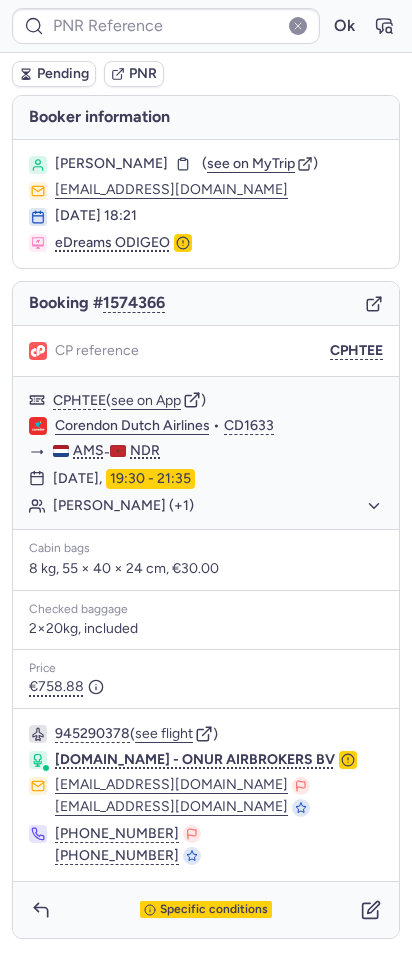 type on "CPYI8I" 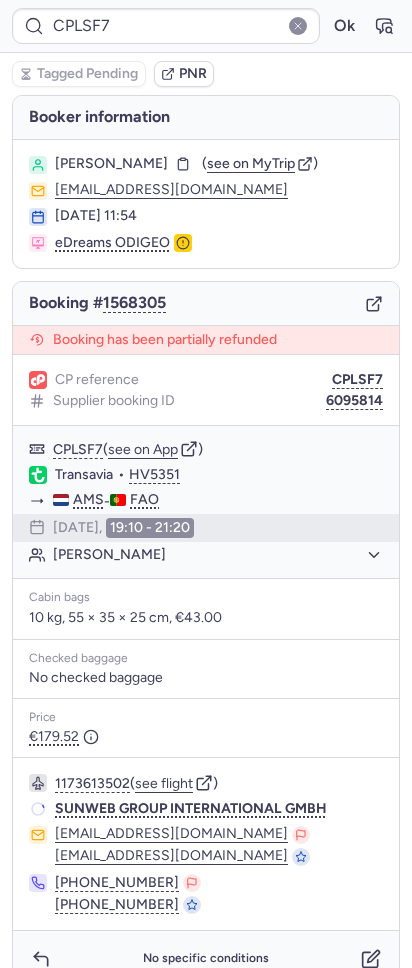 type on "CPYI8I" 